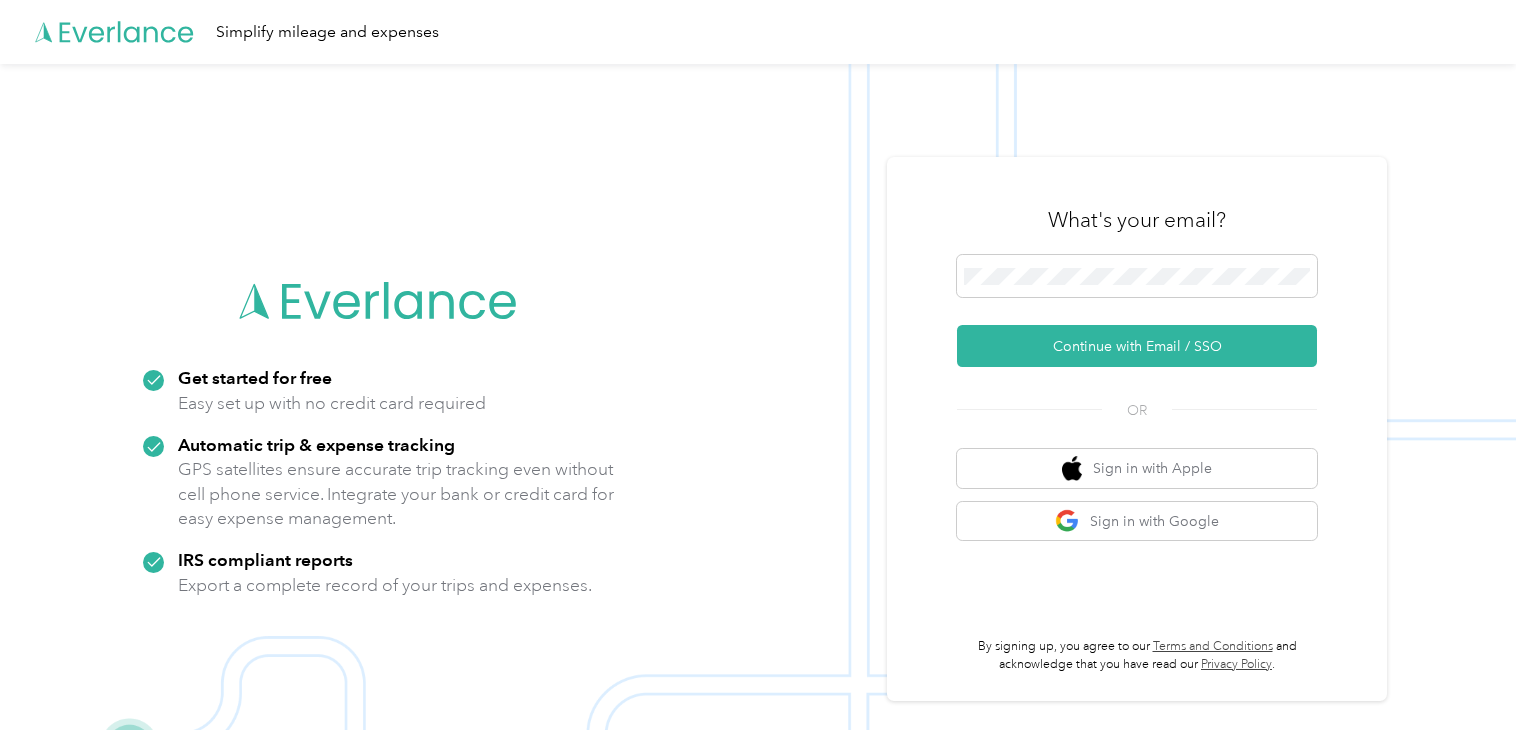 scroll, scrollTop: 0, scrollLeft: 0, axis: both 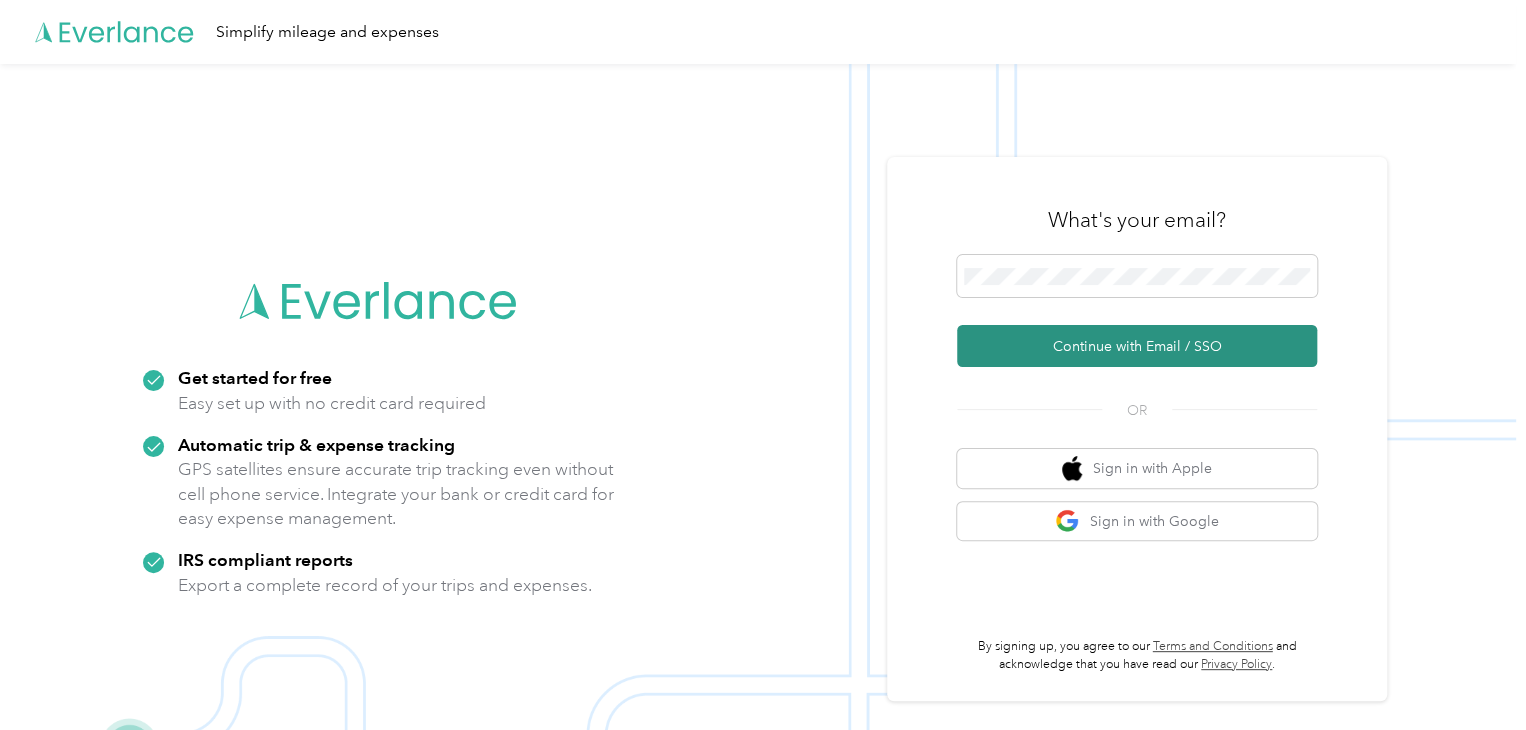 click on "Continue with Email / SSO" at bounding box center [1137, 346] 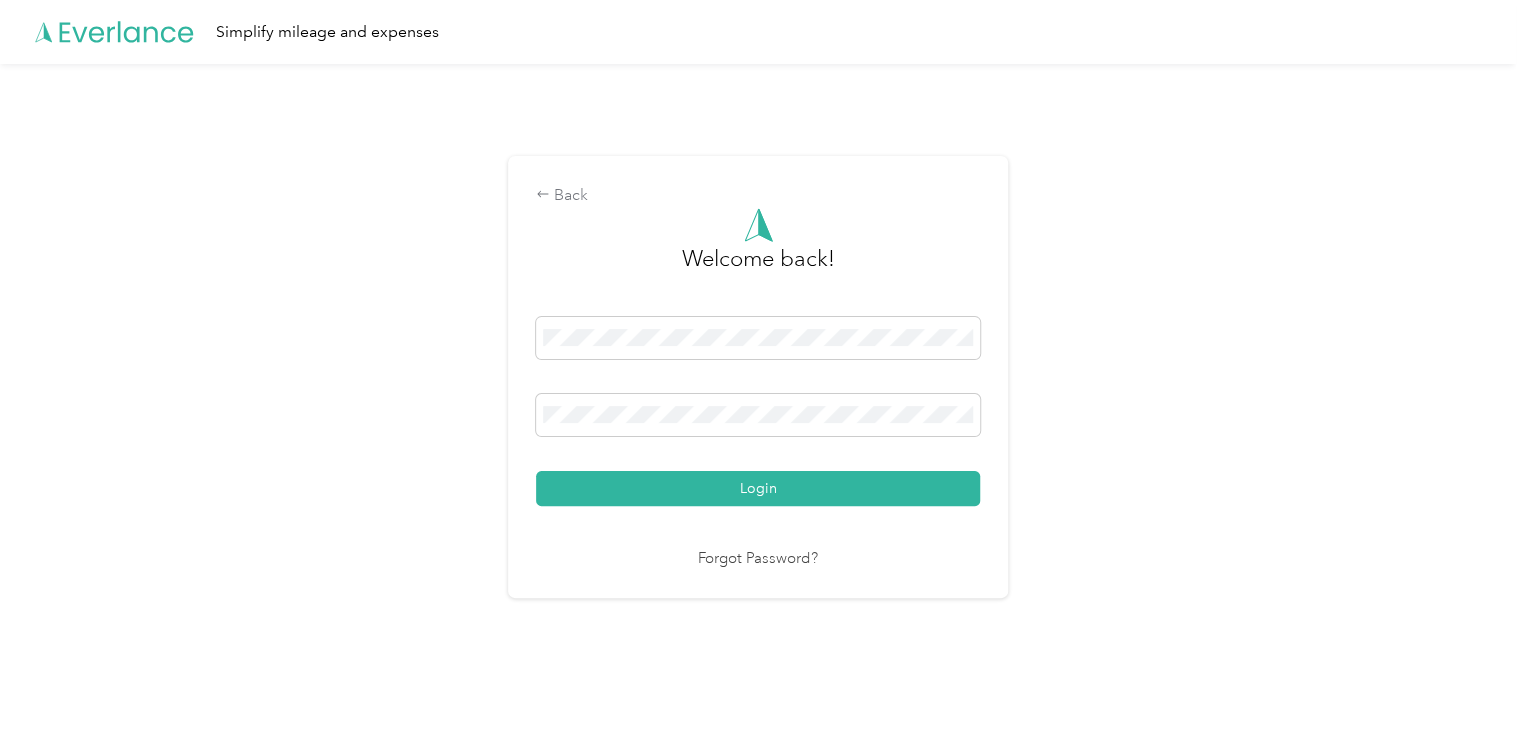 click on "Forgot Password?" at bounding box center (758, 559) 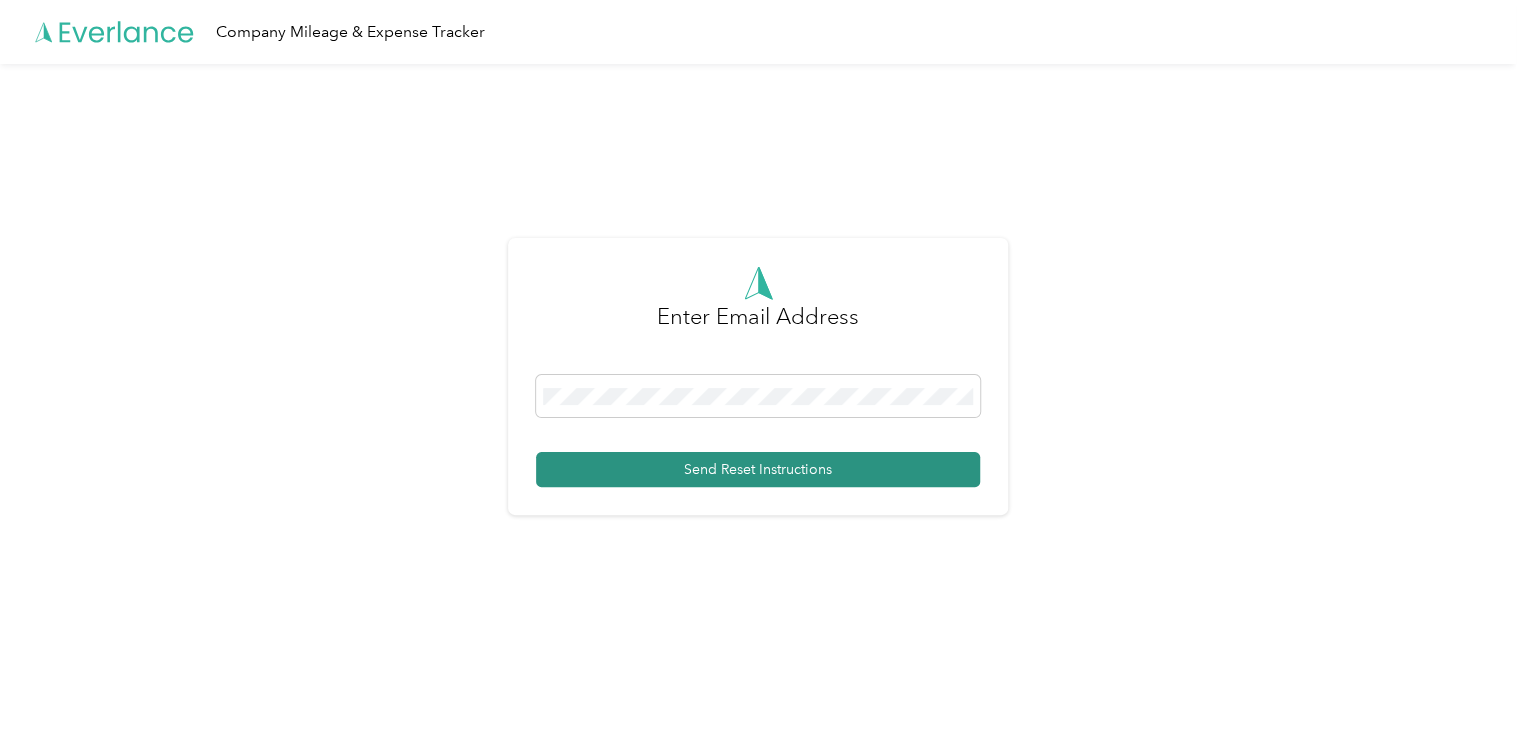 click on "Send Reset Instructions" at bounding box center [758, 469] 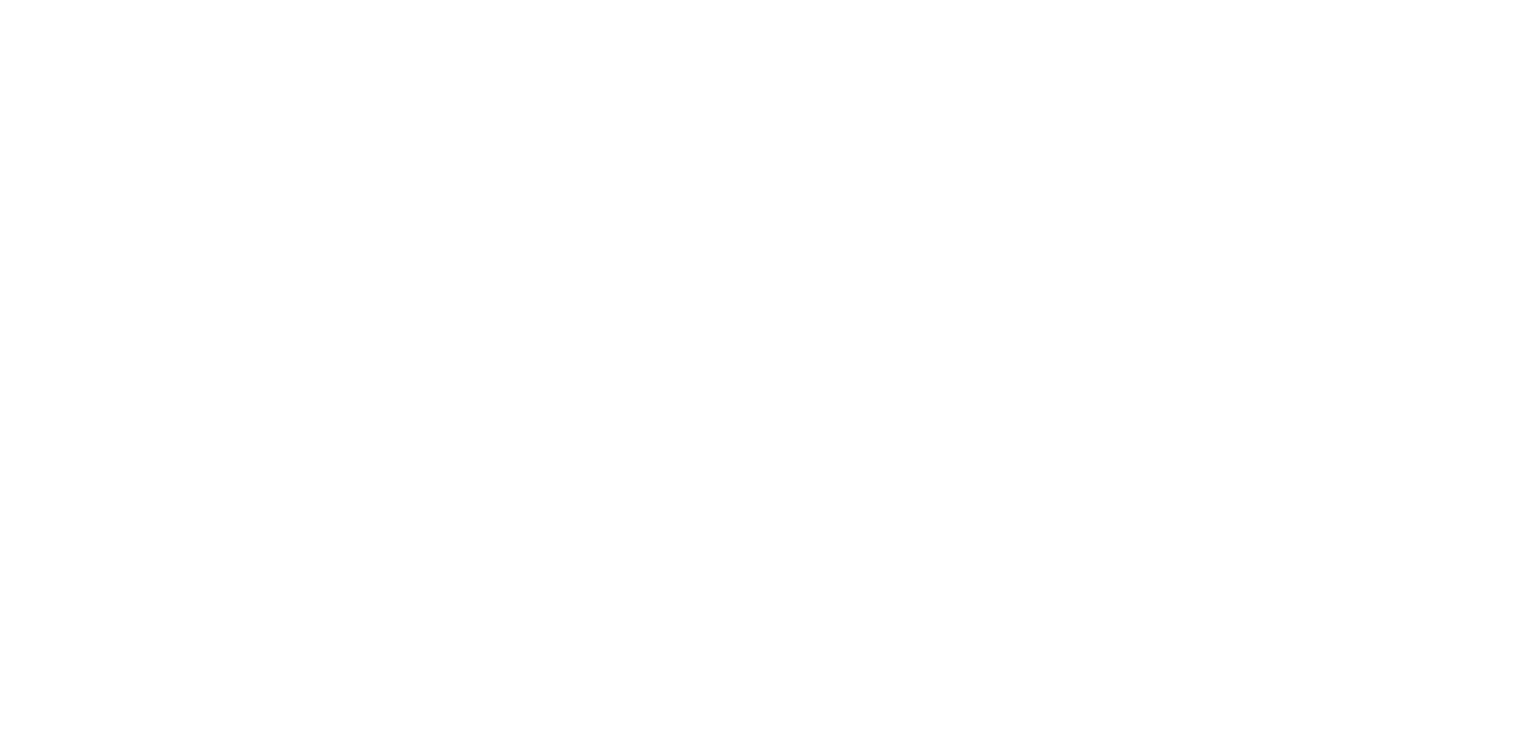 scroll, scrollTop: 0, scrollLeft: 0, axis: both 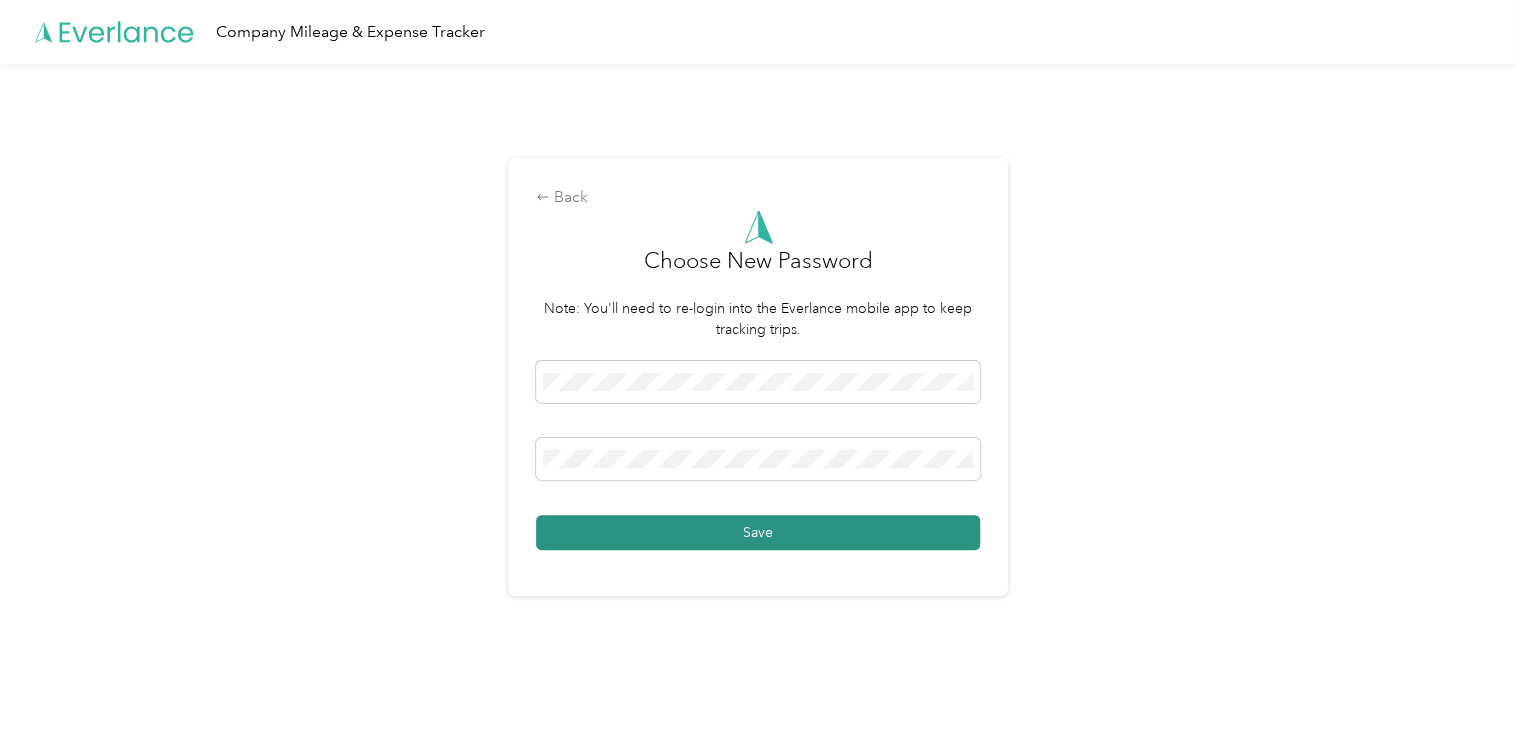 click on "Save" at bounding box center (758, 532) 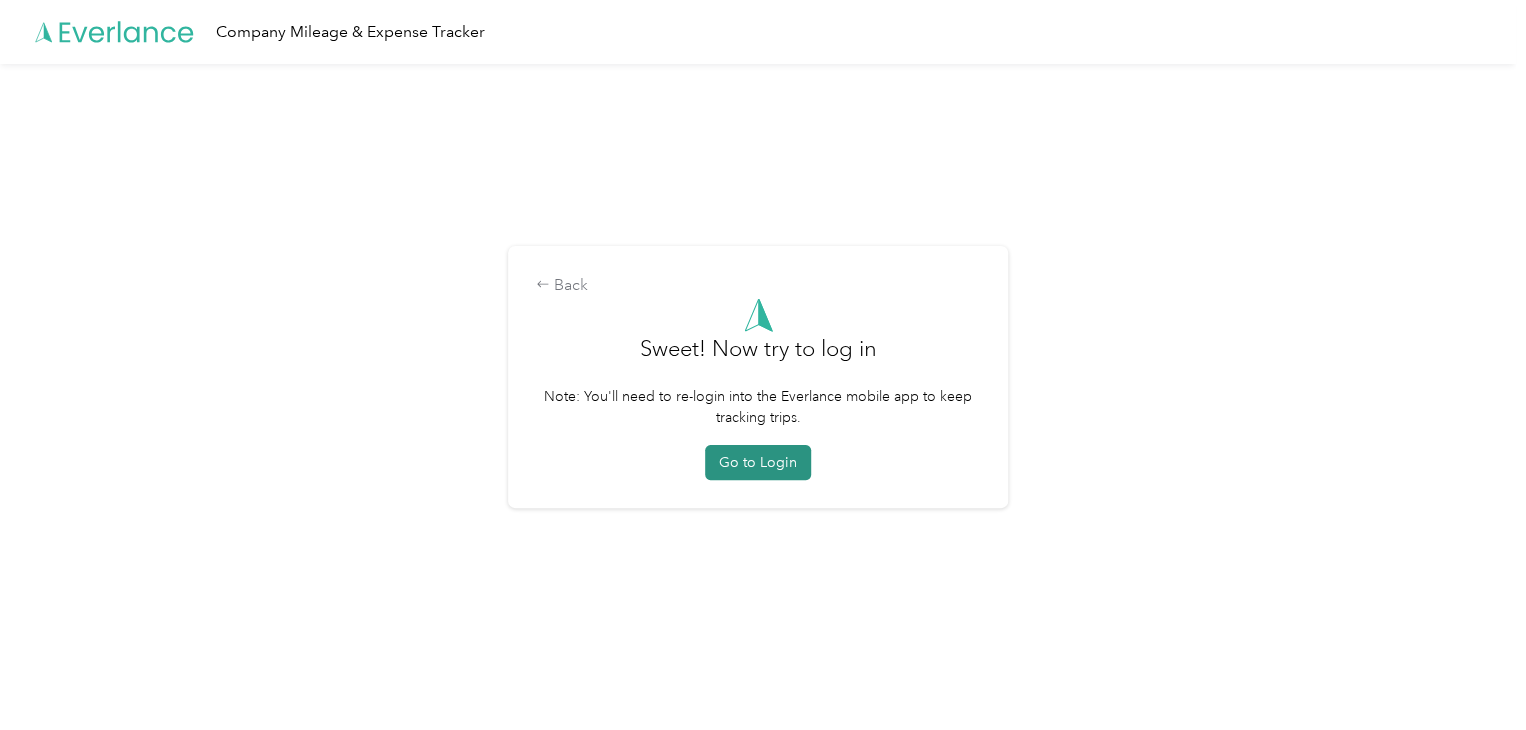 click on "Go to Login" at bounding box center (758, 462) 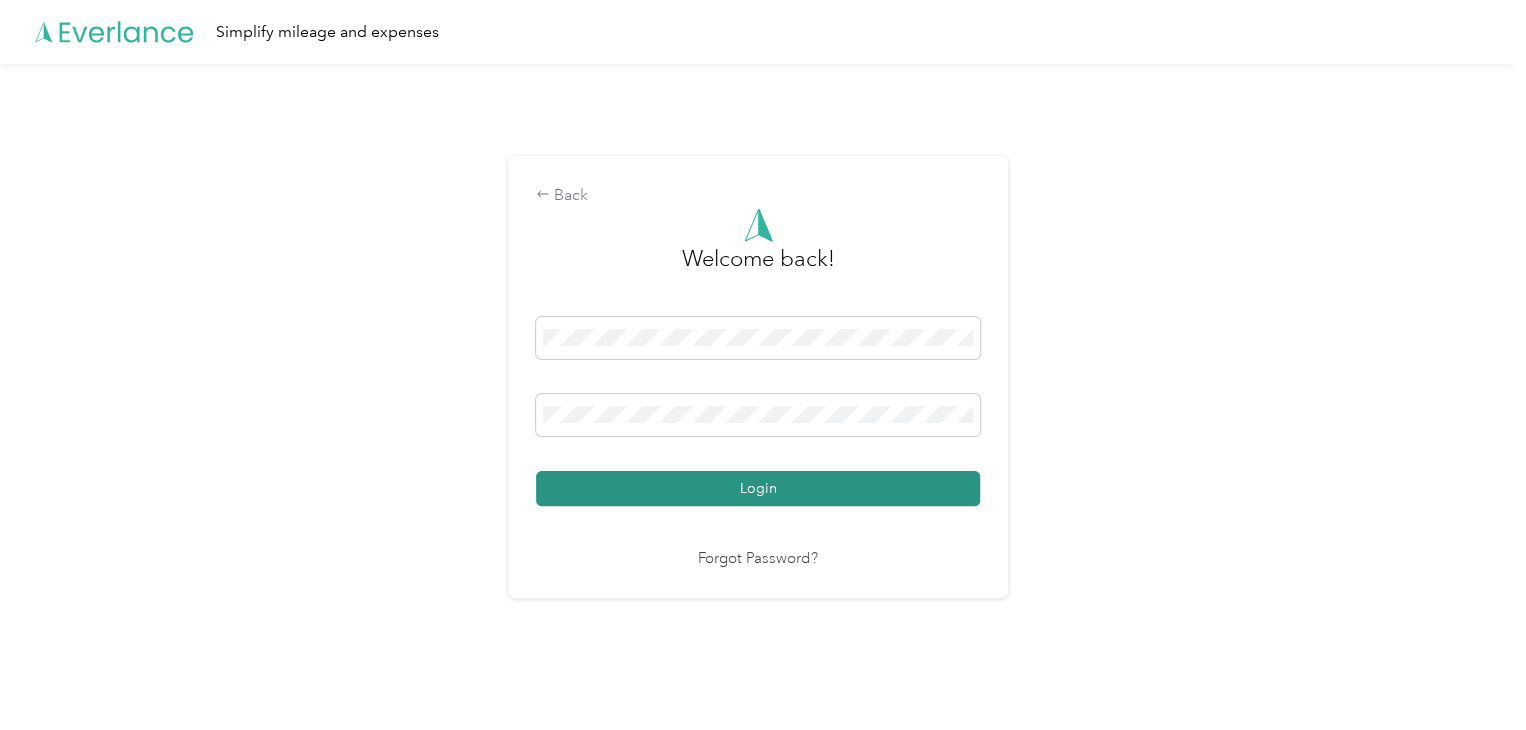 click on "Login" at bounding box center [758, 488] 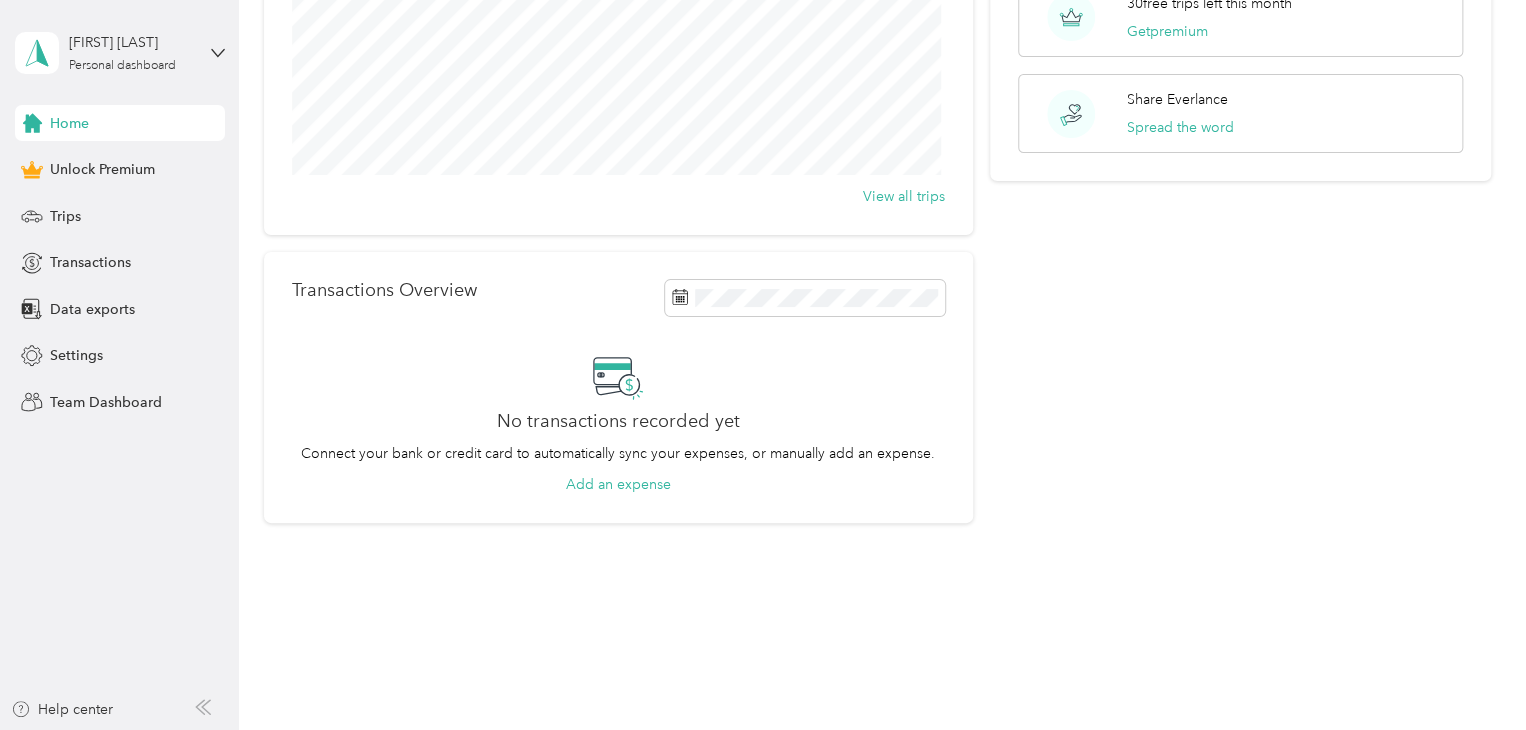 scroll, scrollTop: 0, scrollLeft: 0, axis: both 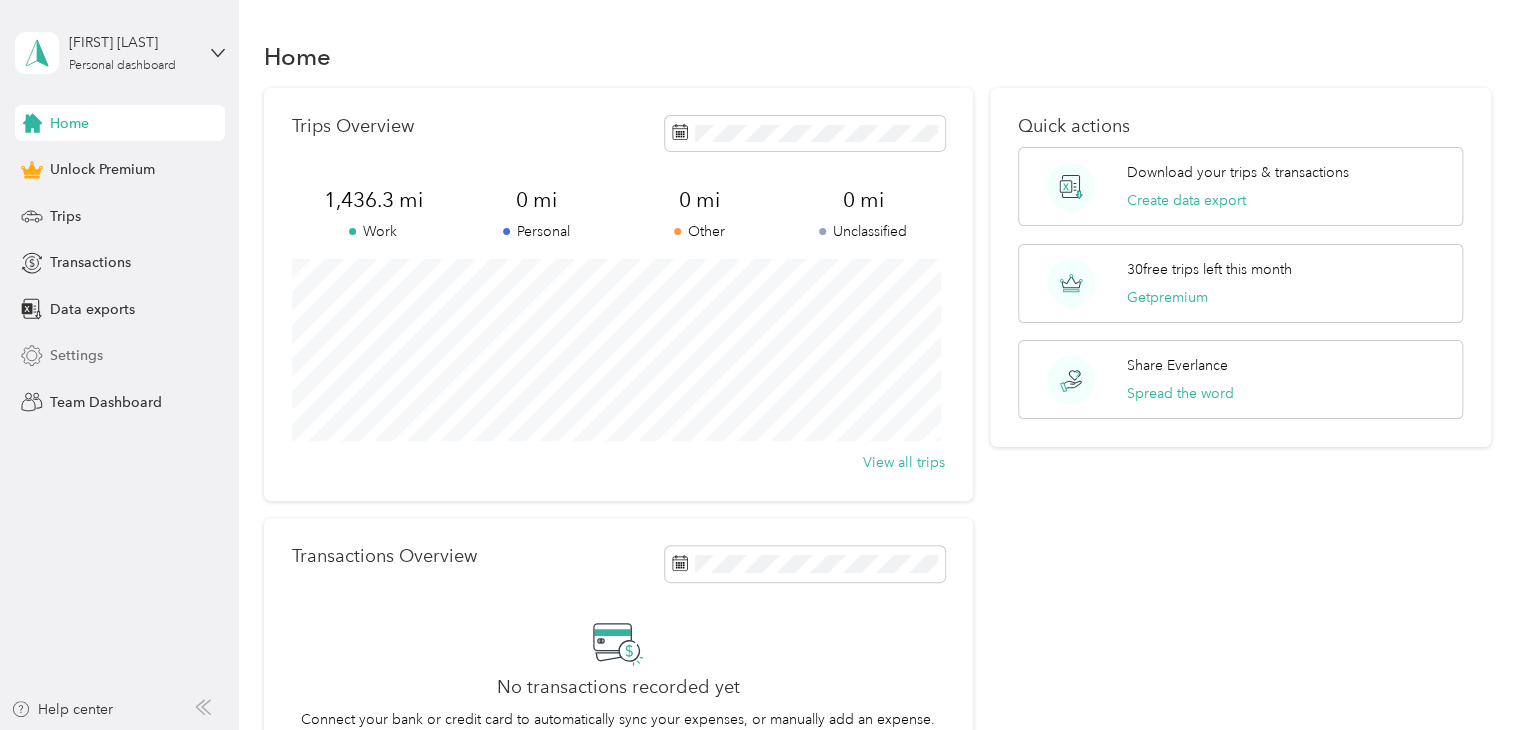 click on "Settings" at bounding box center (76, 355) 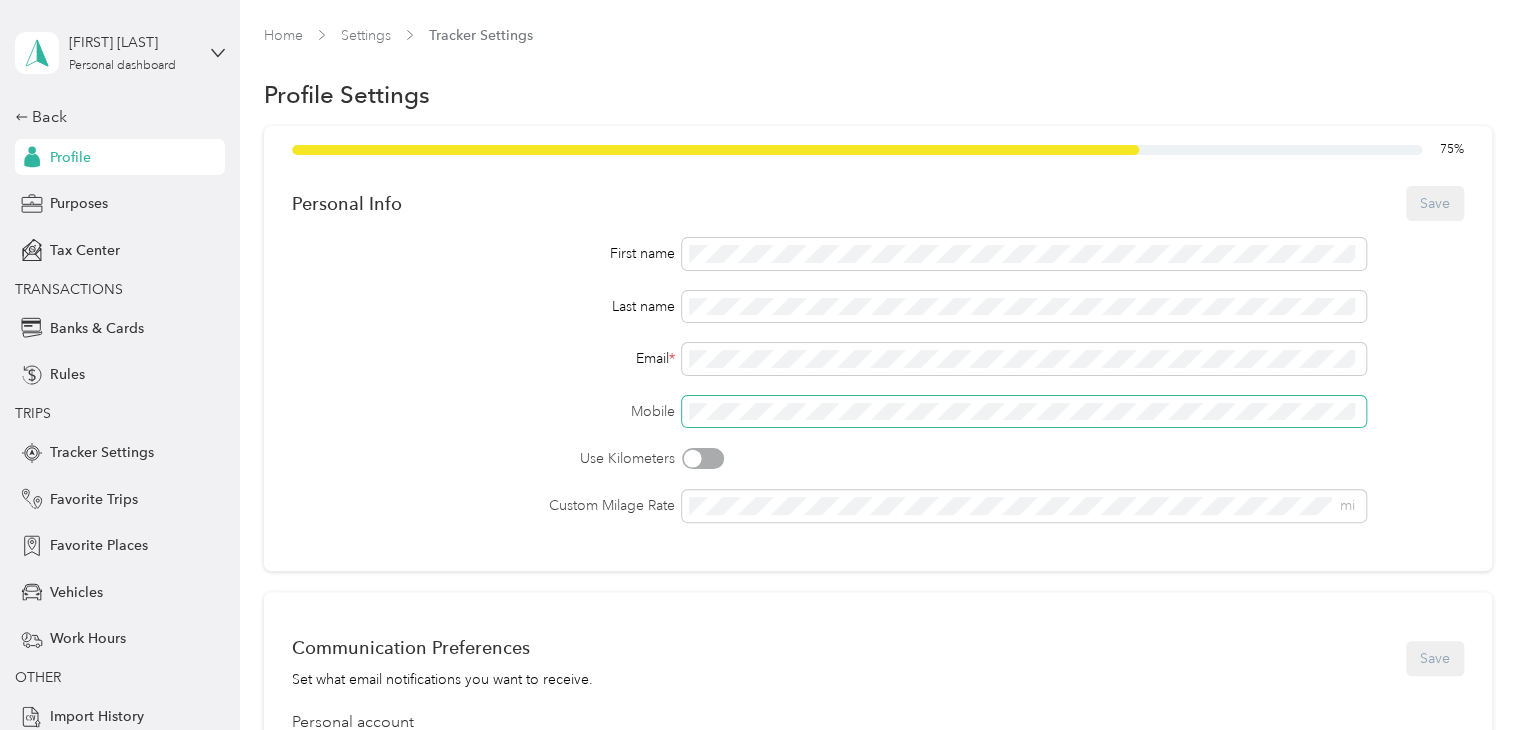 click at bounding box center (1024, 412) 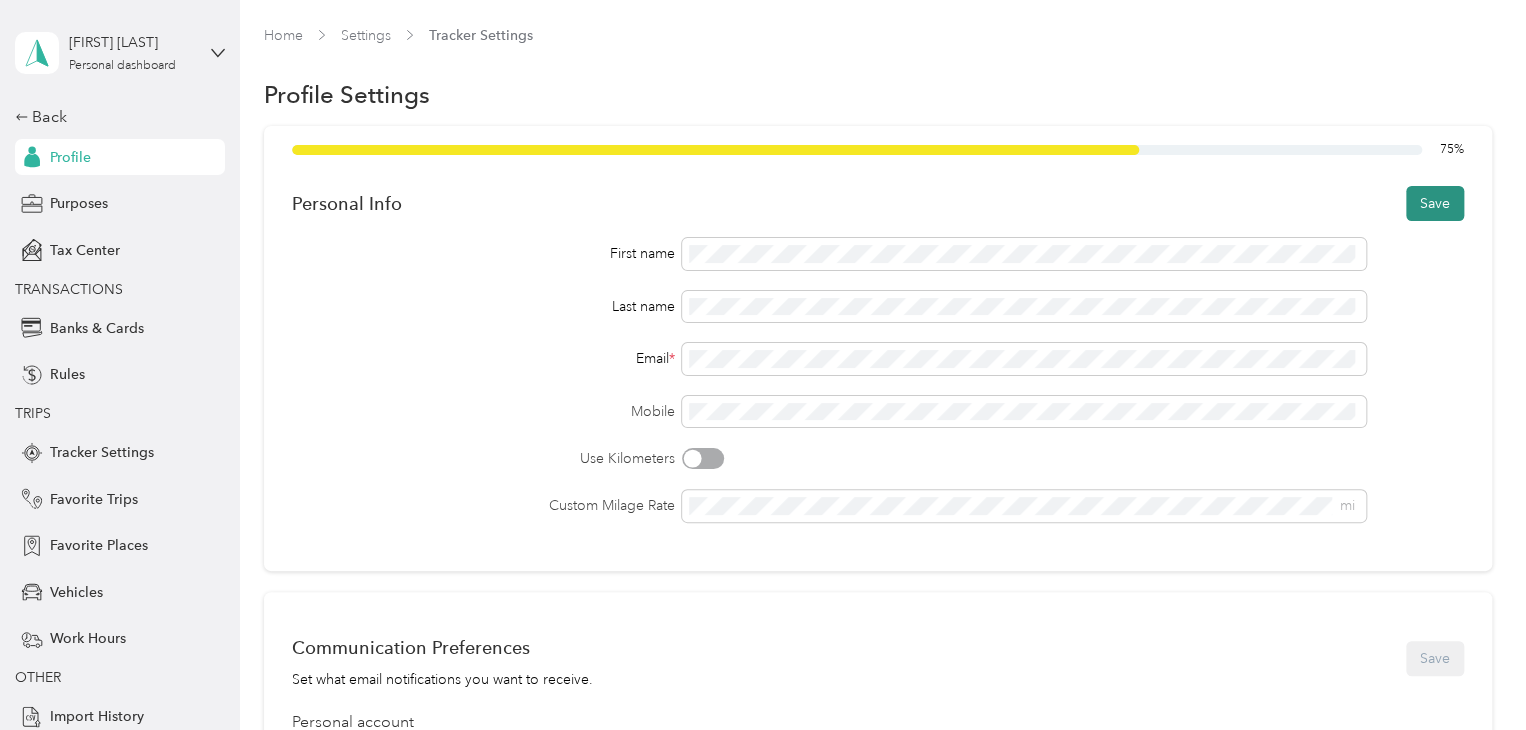 click on "Save" at bounding box center [1435, 203] 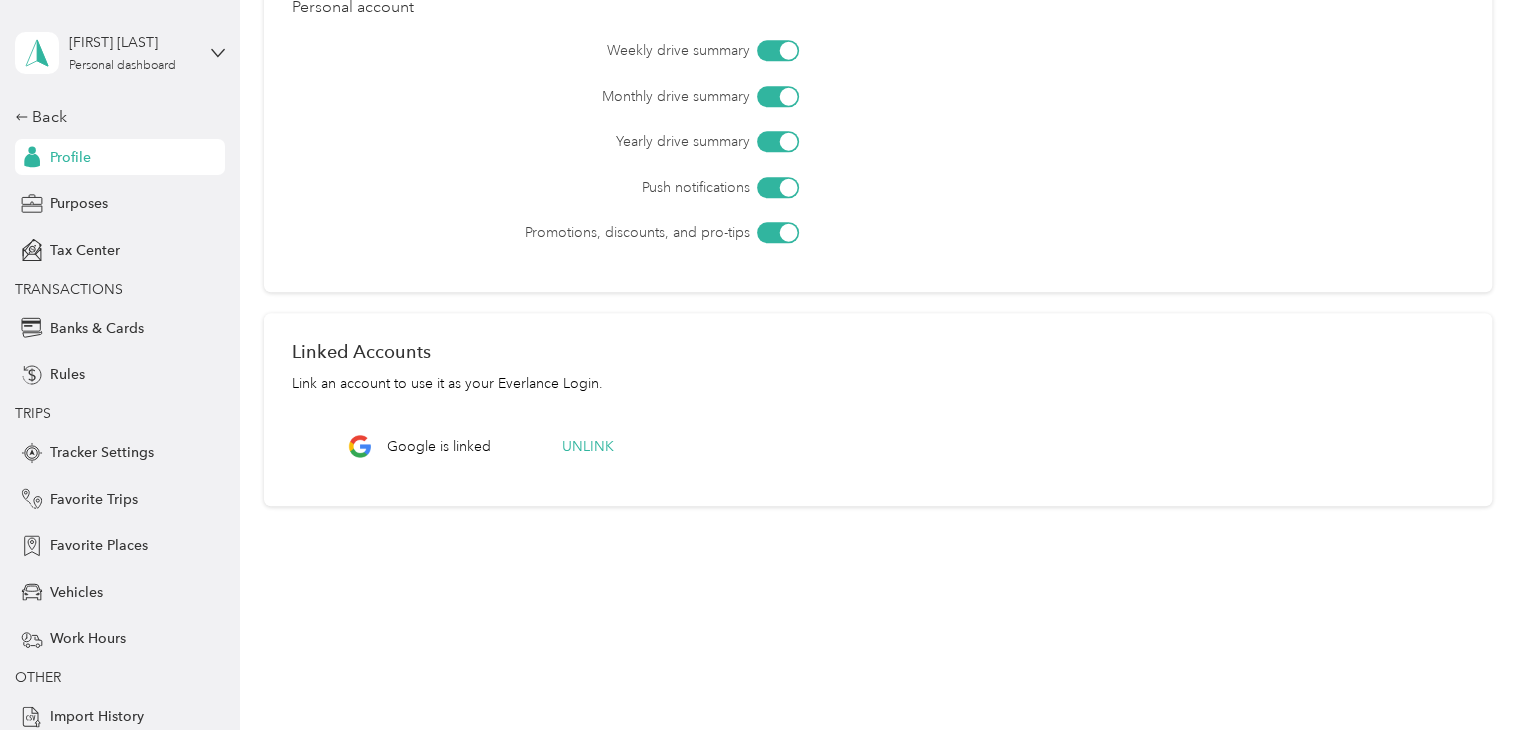 scroll, scrollTop: 15, scrollLeft: 0, axis: vertical 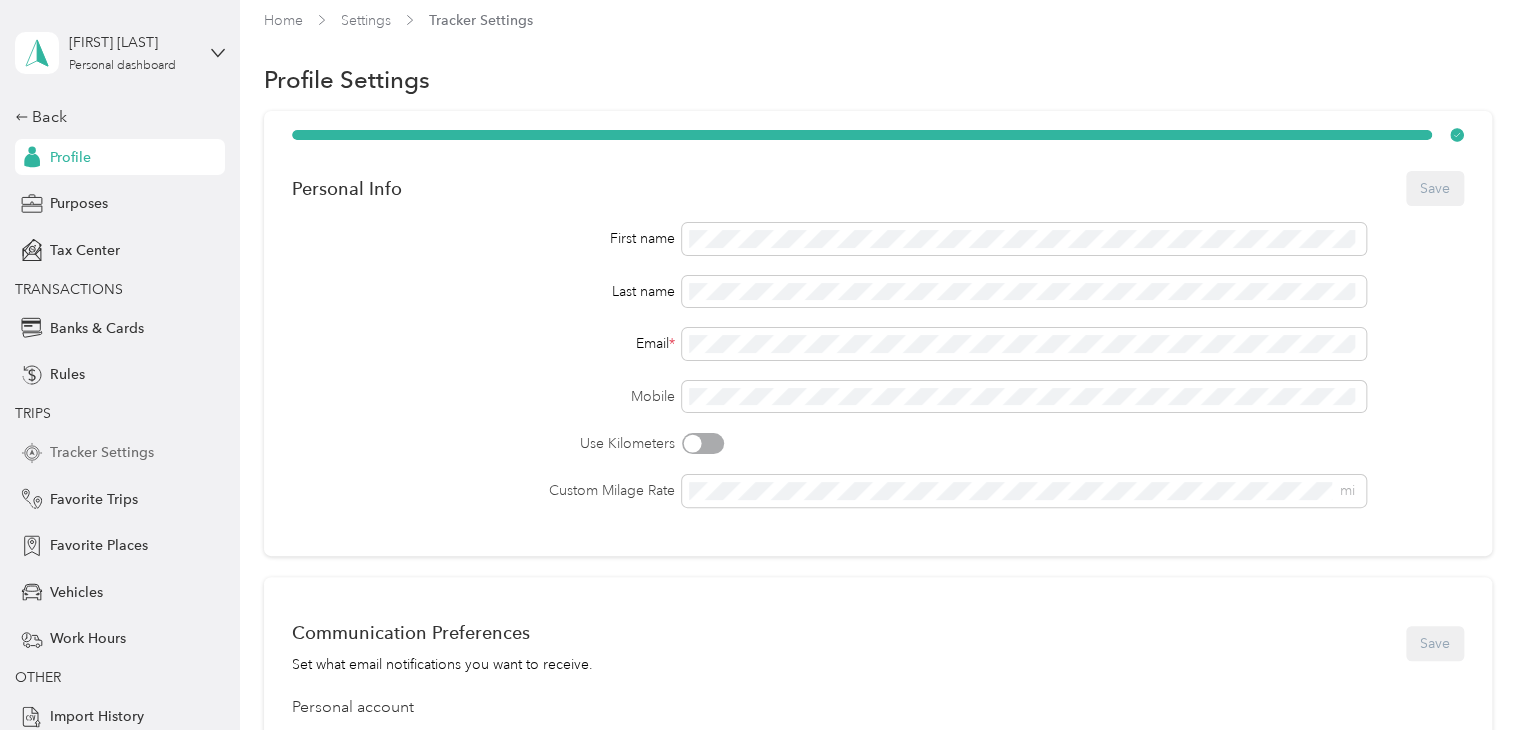 click on "Tracker Settings" at bounding box center [102, 452] 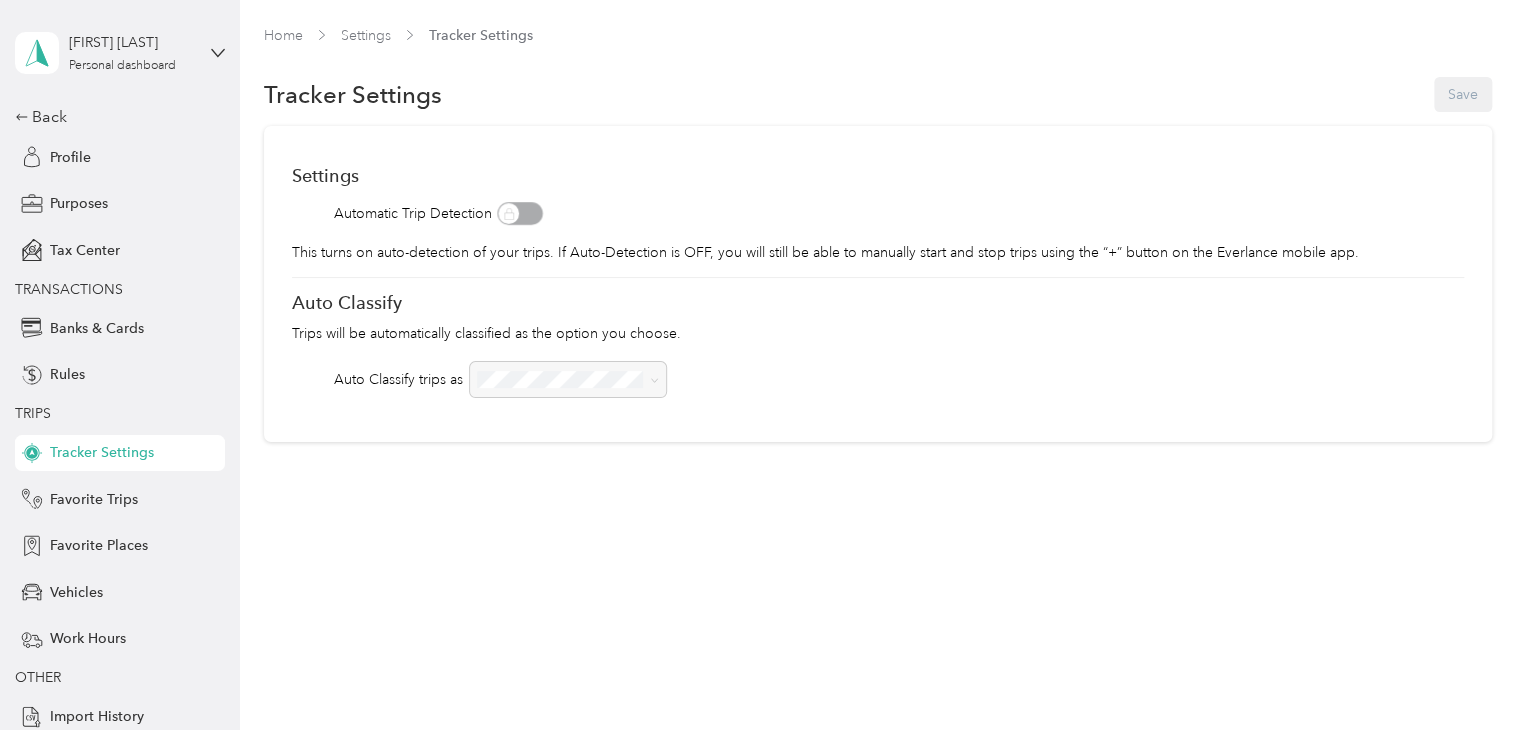 scroll, scrollTop: 0, scrollLeft: 0, axis: both 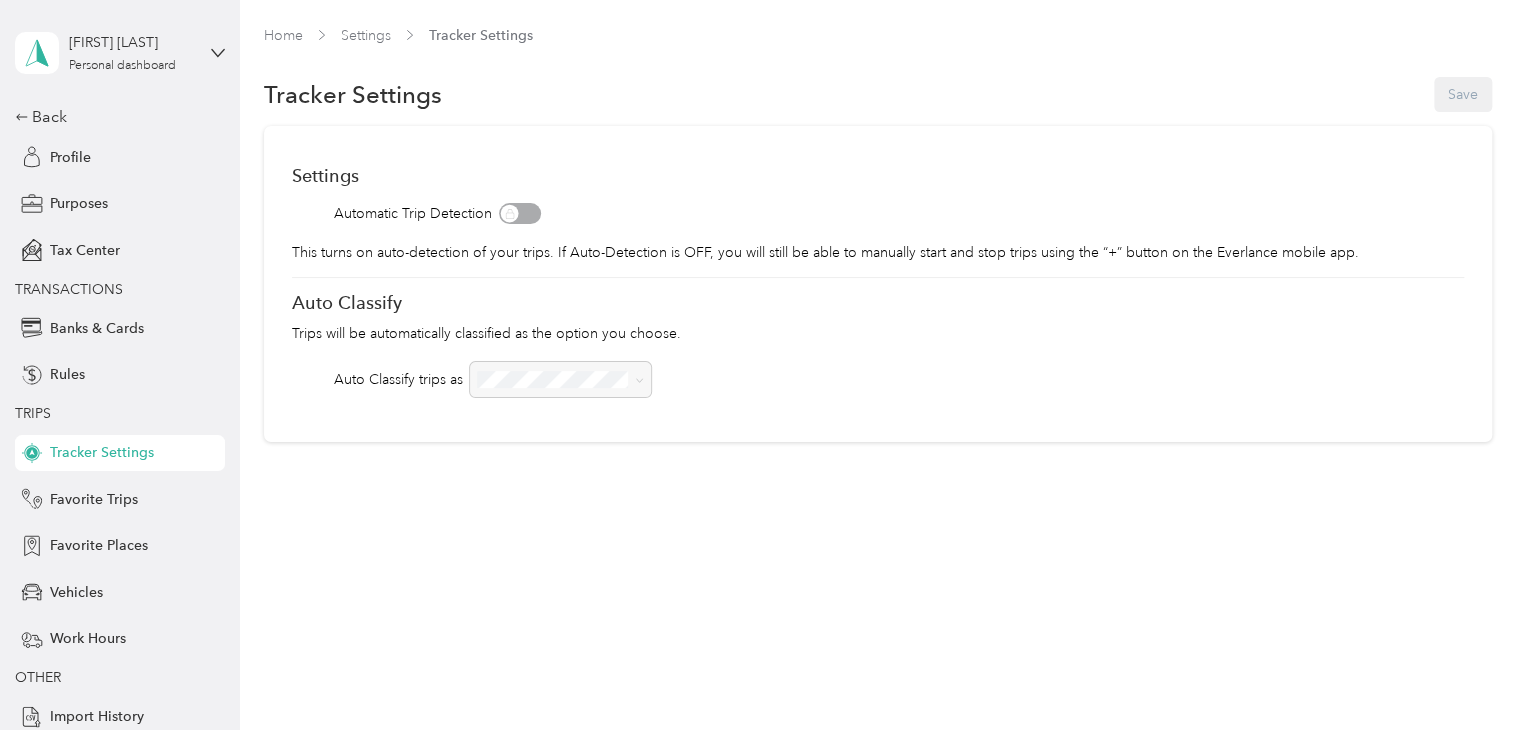click at bounding box center (560, 379) 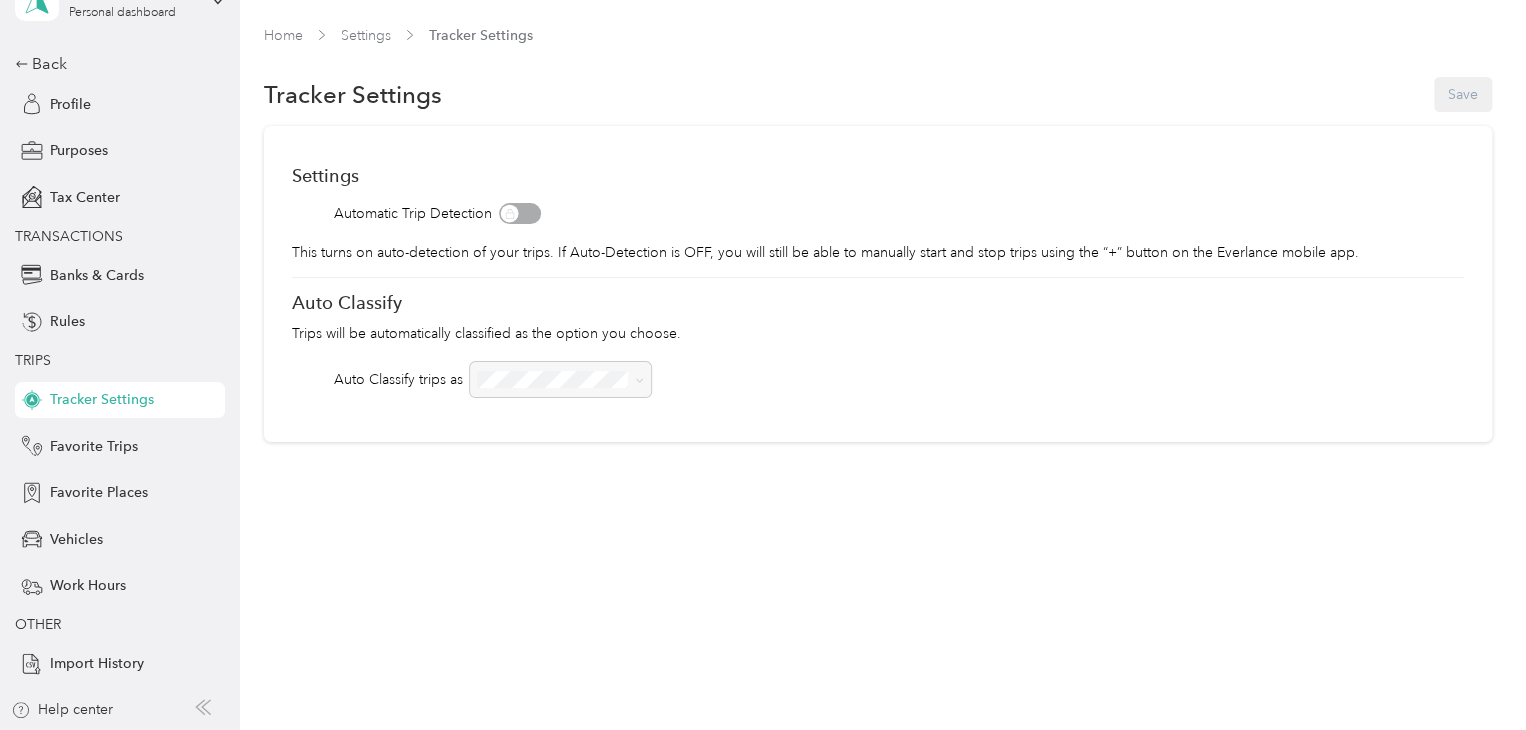 scroll, scrollTop: 54, scrollLeft: 0, axis: vertical 